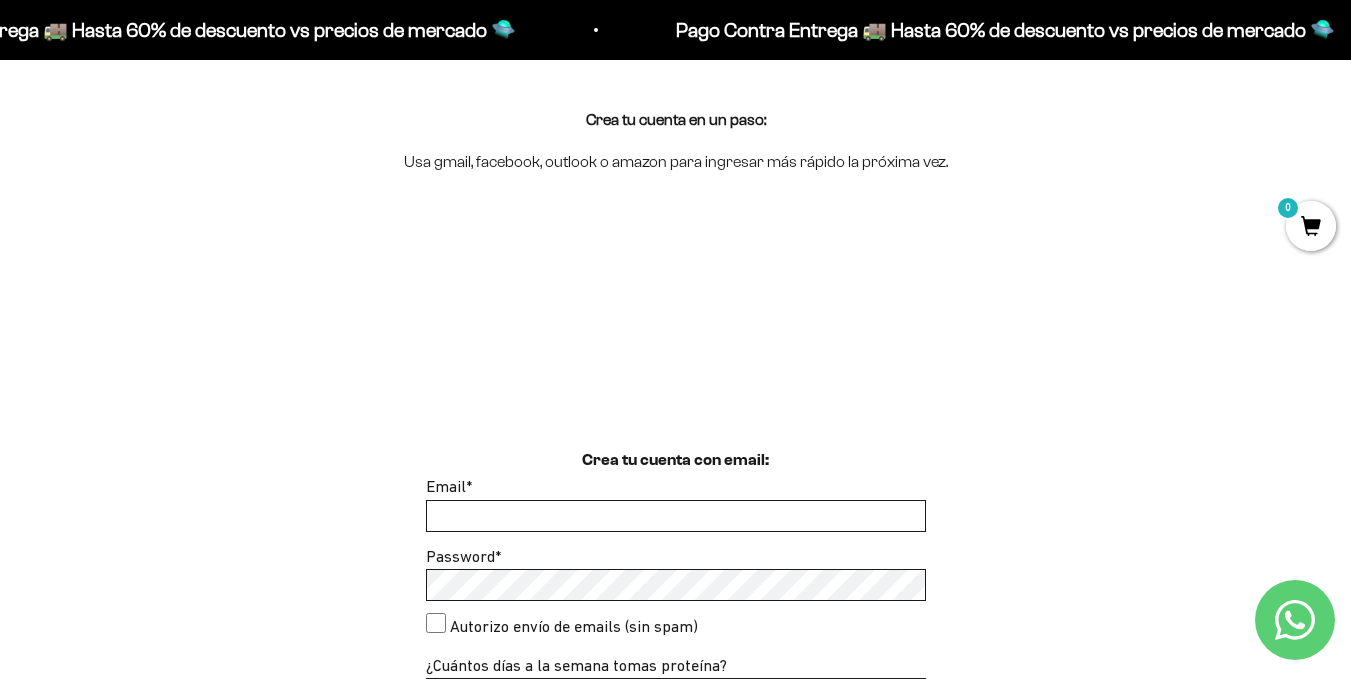 scroll, scrollTop: 185, scrollLeft: 0, axis: vertical 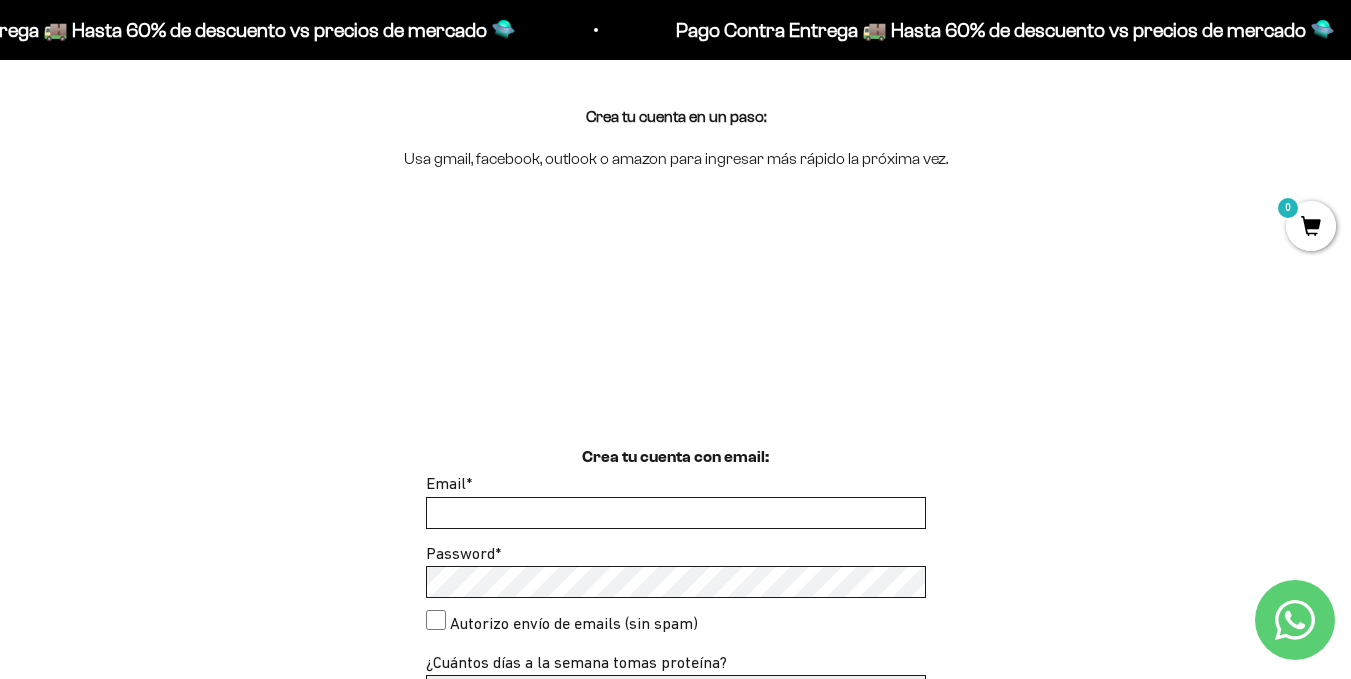 click on "Email
*" at bounding box center (676, 513) 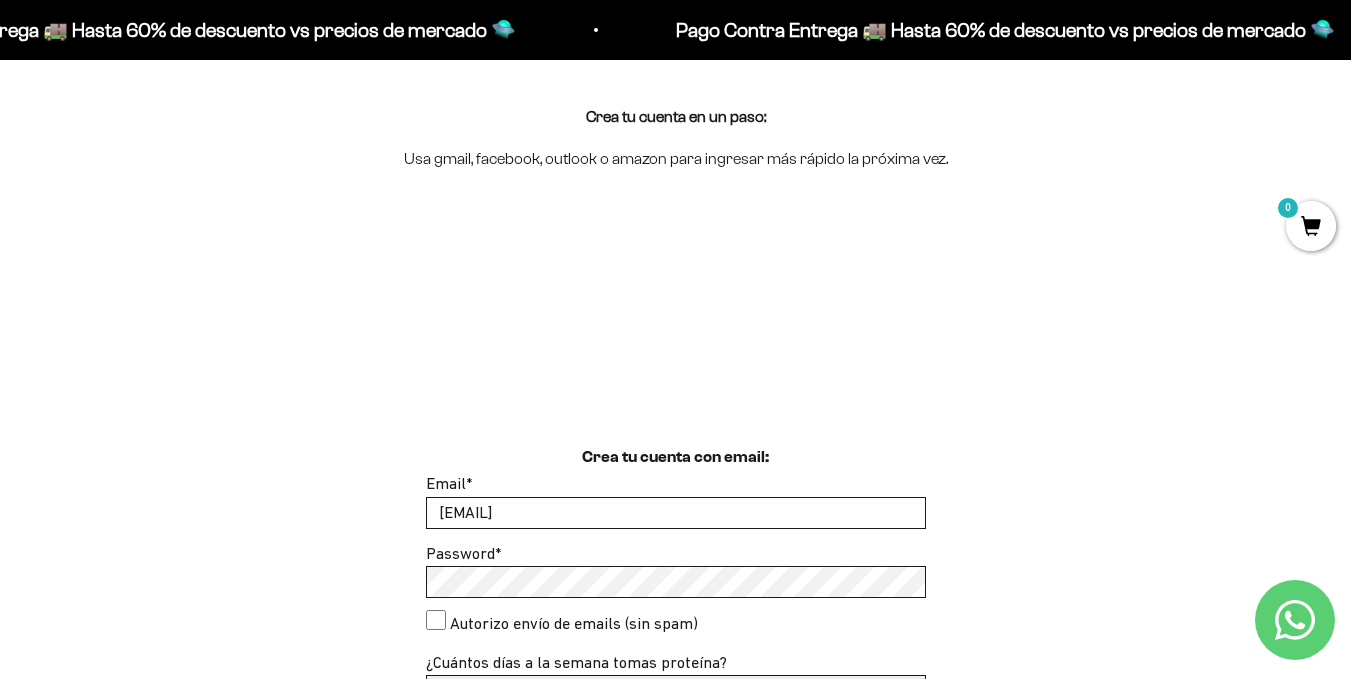 type on "[EMAIL]" 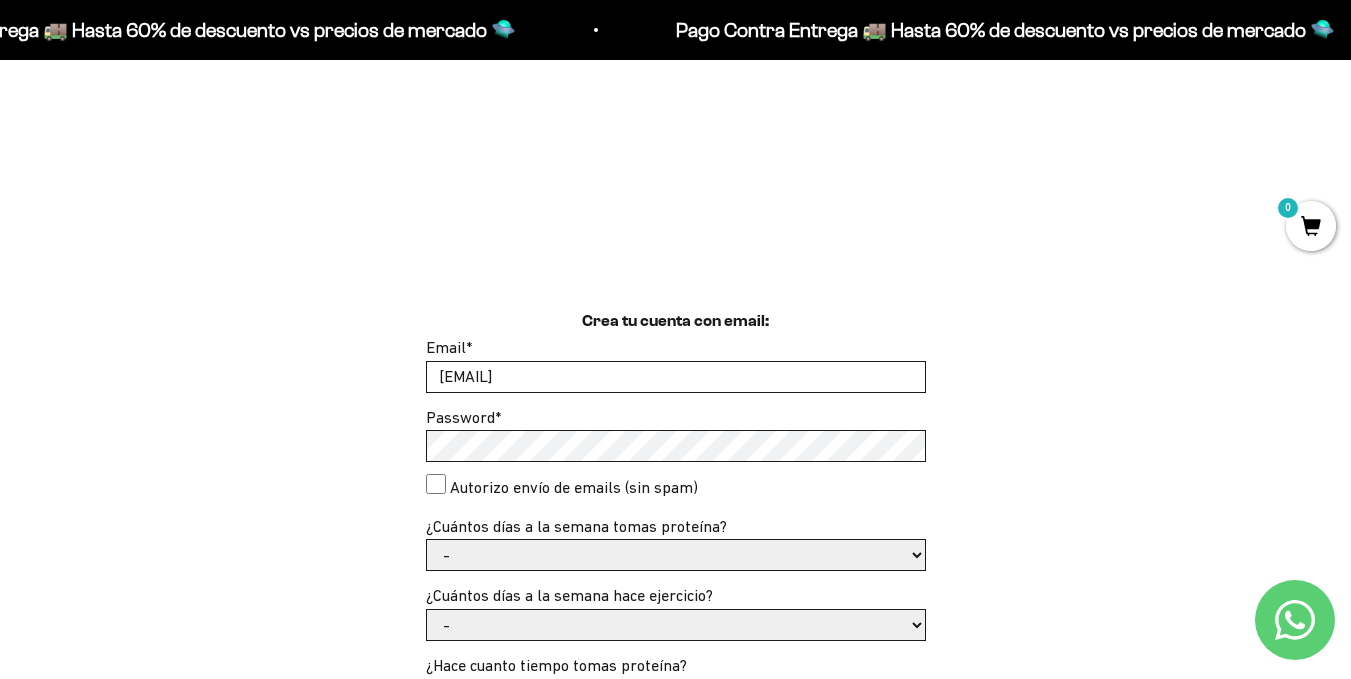 scroll, scrollTop: 325, scrollLeft: 0, axis: vertical 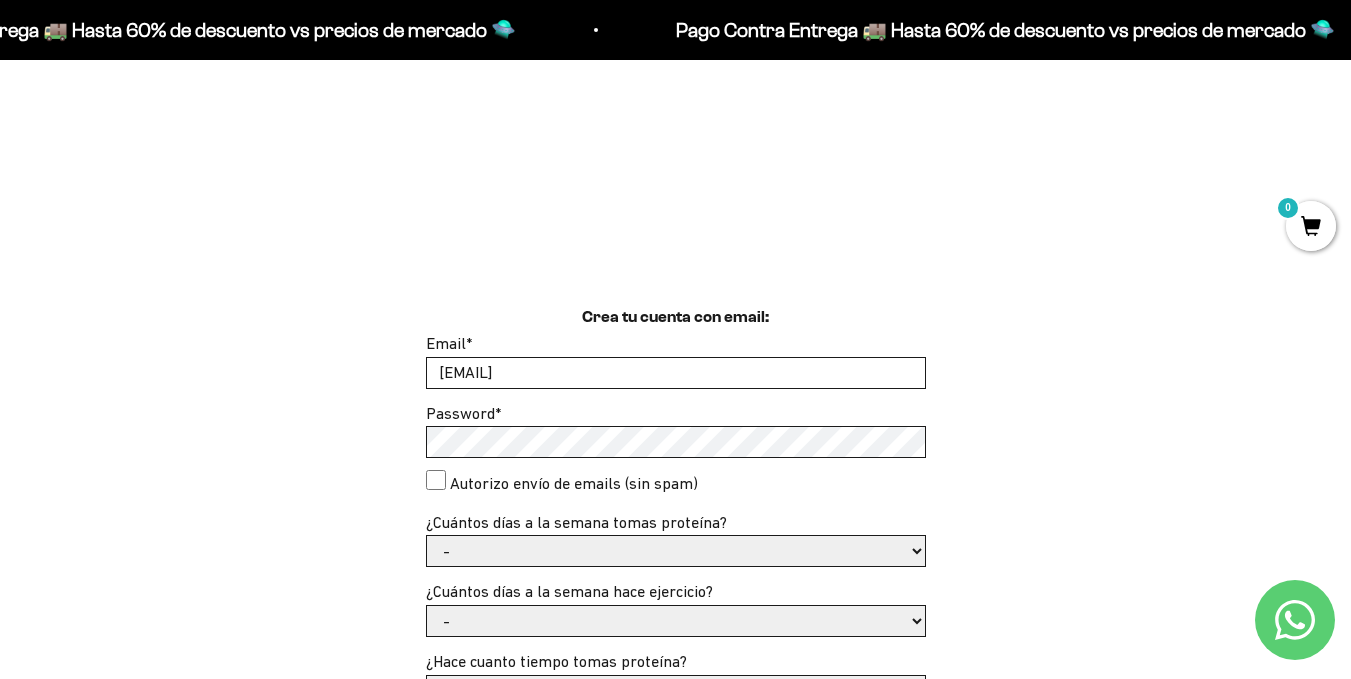 click on "Autorizo envío de emails (sin spam)" at bounding box center [436, 480] 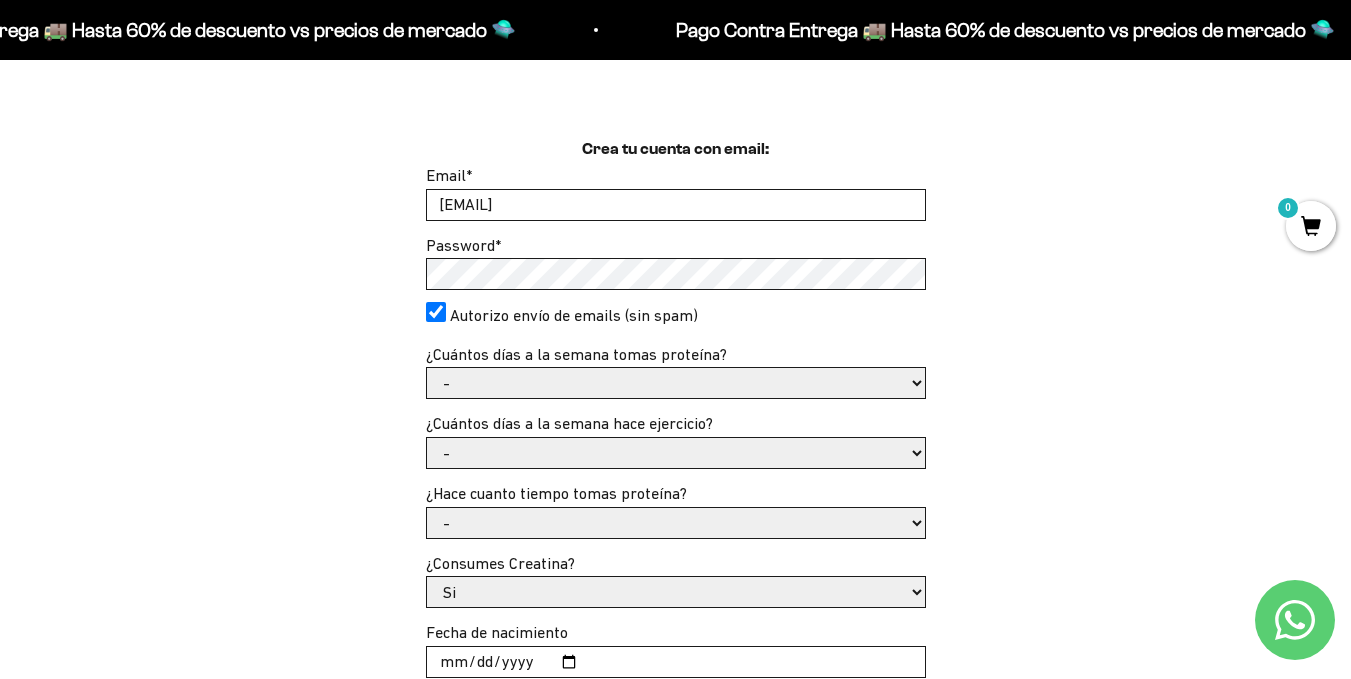 scroll, scrollTop: 494, scrollLeft: 0, axis: vertical 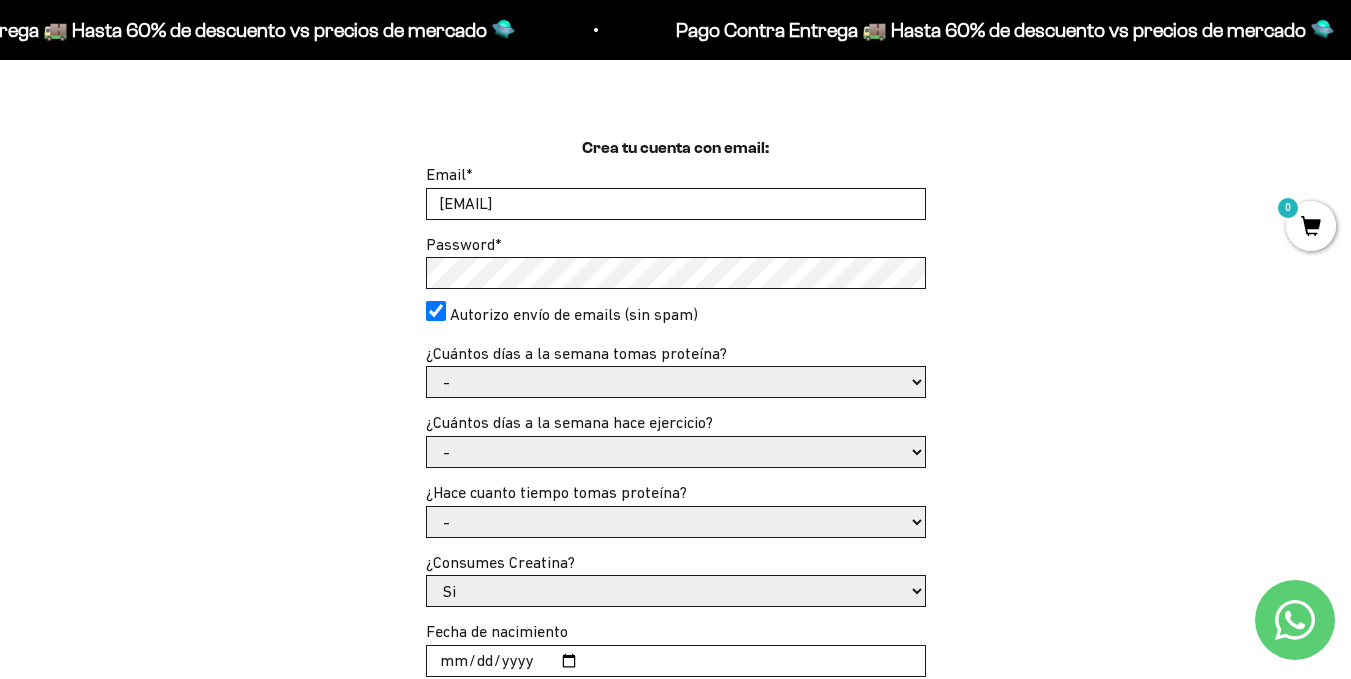 click on "-
1 o 2
3 a 5
6 o 7" at bounding box center [676, 382] 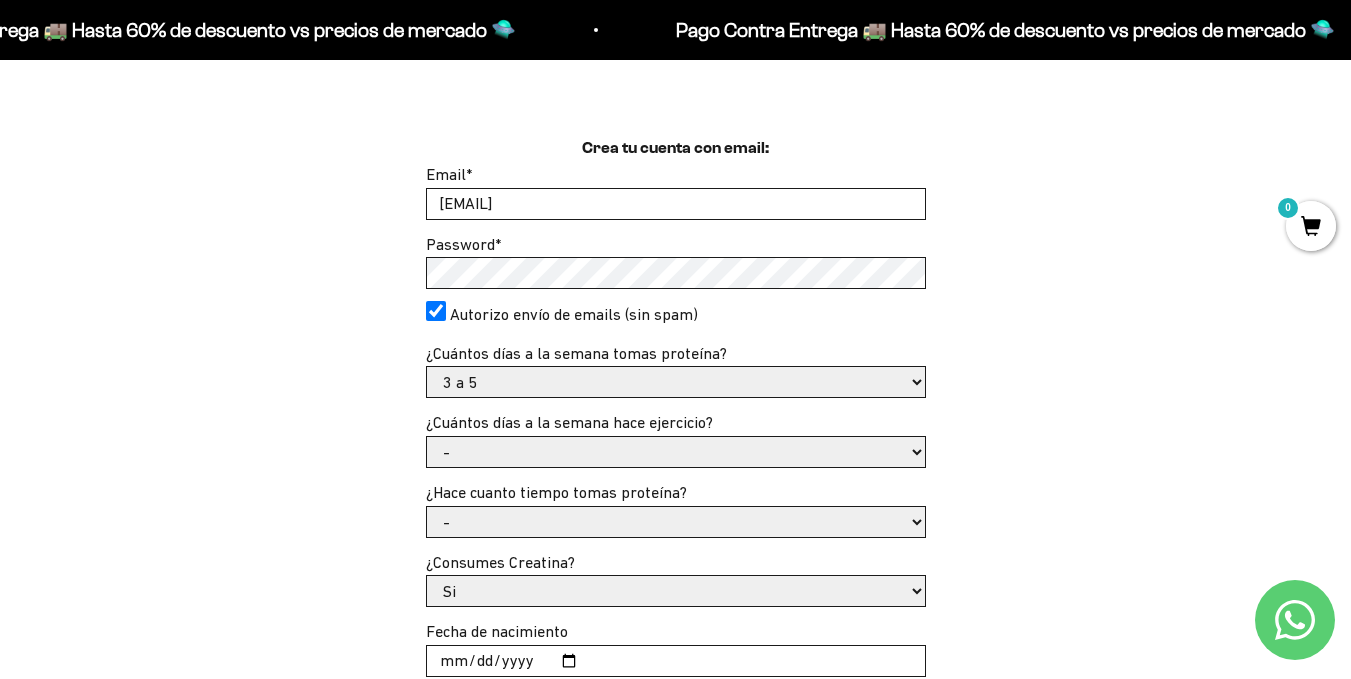 click on "-
1 o 2
3 a 5
6 o 7" at bounding box center [676, 382] 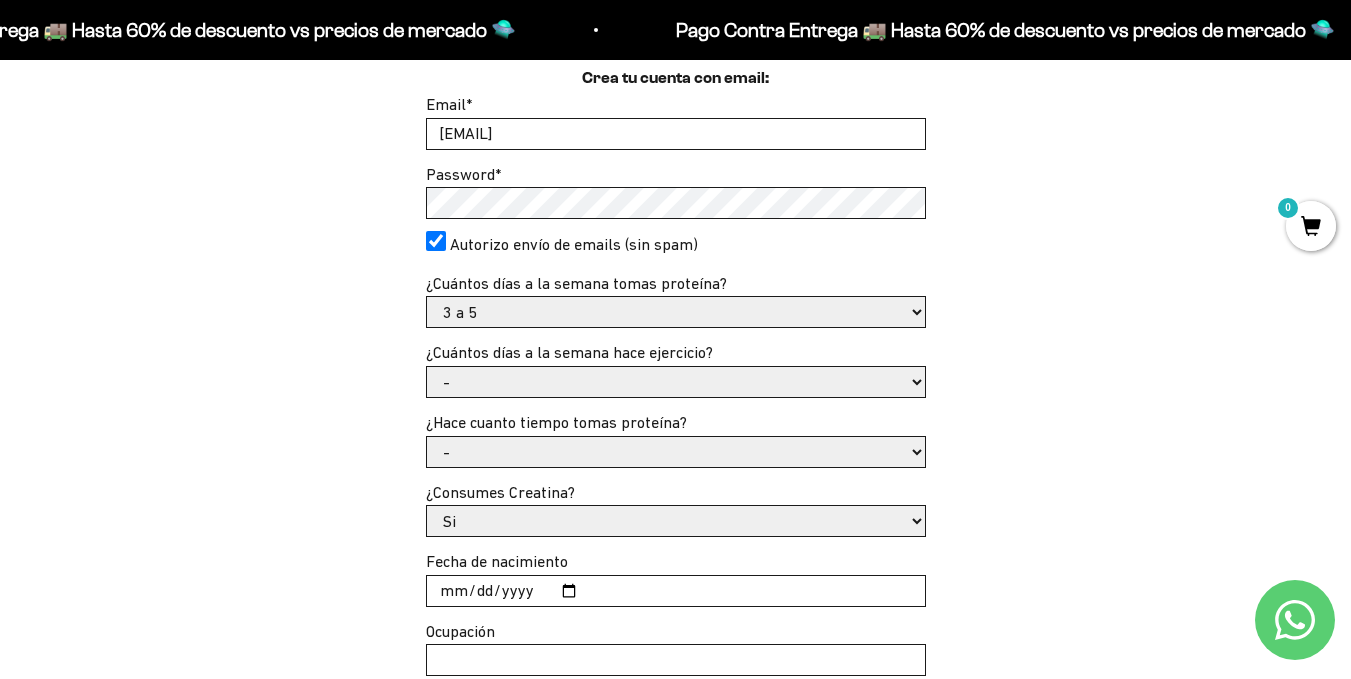 scroll, scrollTop: 565, scrollLeft: 0, axis: vertical 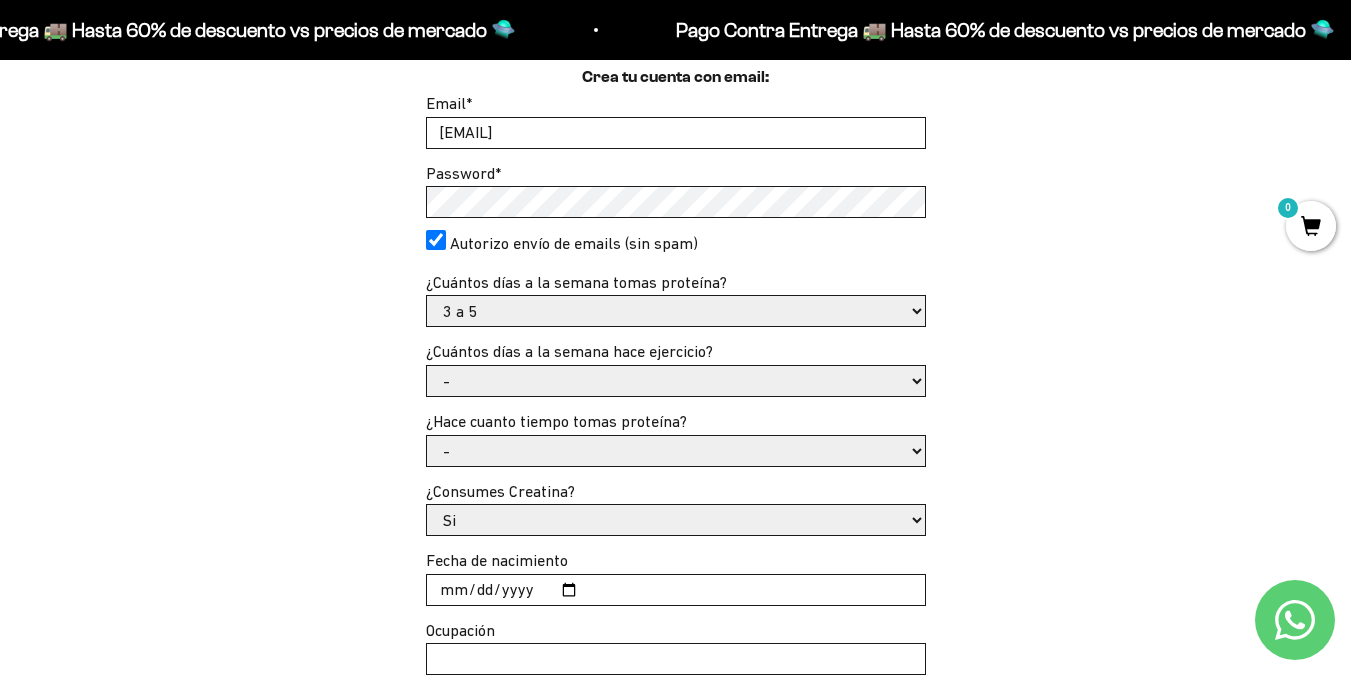 click on "-
No hago
1 a 2 días
3 a 5 días
6 o 7 días" at bounding box center [676, 381] 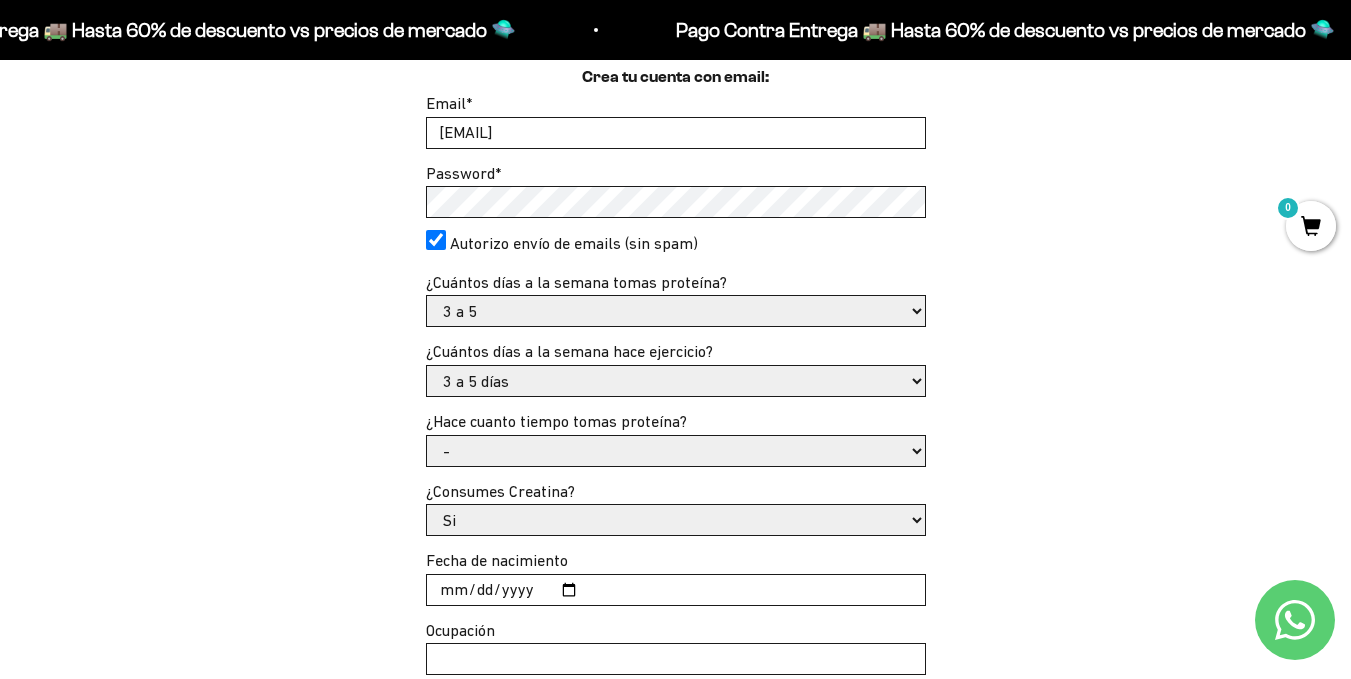 click on "-
No hago
1 a 2 días
3 a 5 días
6 o 7 días" at bounding box center [676, 381] 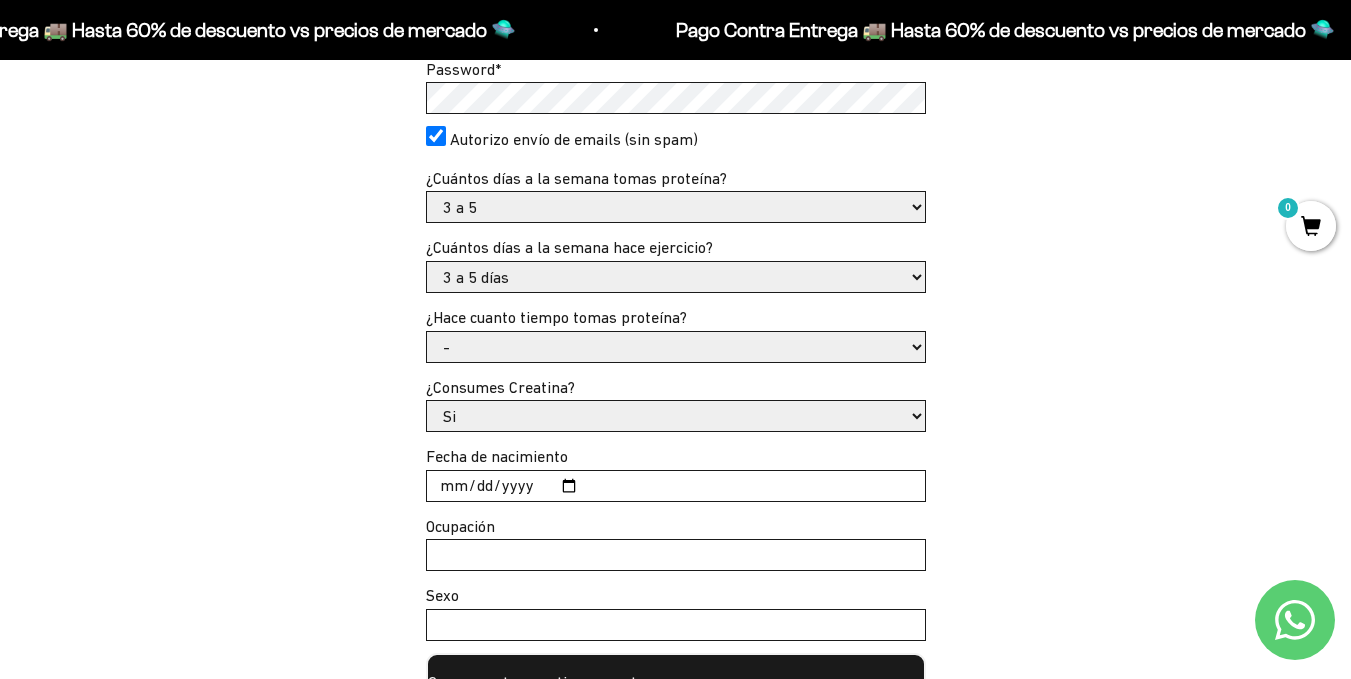 click on "-
Apenas estoy empezando
Menos de 6 meses
Más de 6 meses
Hace más de un año" at bounding box center [676, 347] 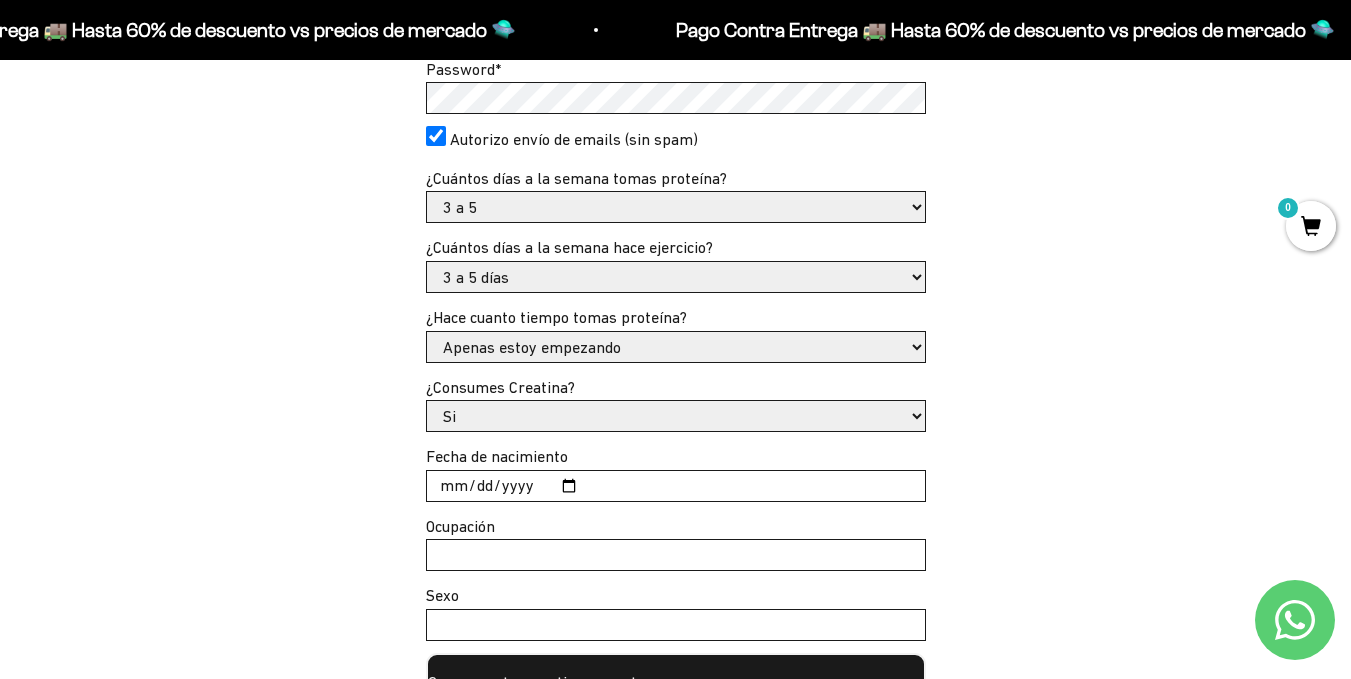 click on "-
Apenas estoy empezando
Menos de 6 meses
Más de 6 meses
Hace más de un año" at bounding box center (676, 347) 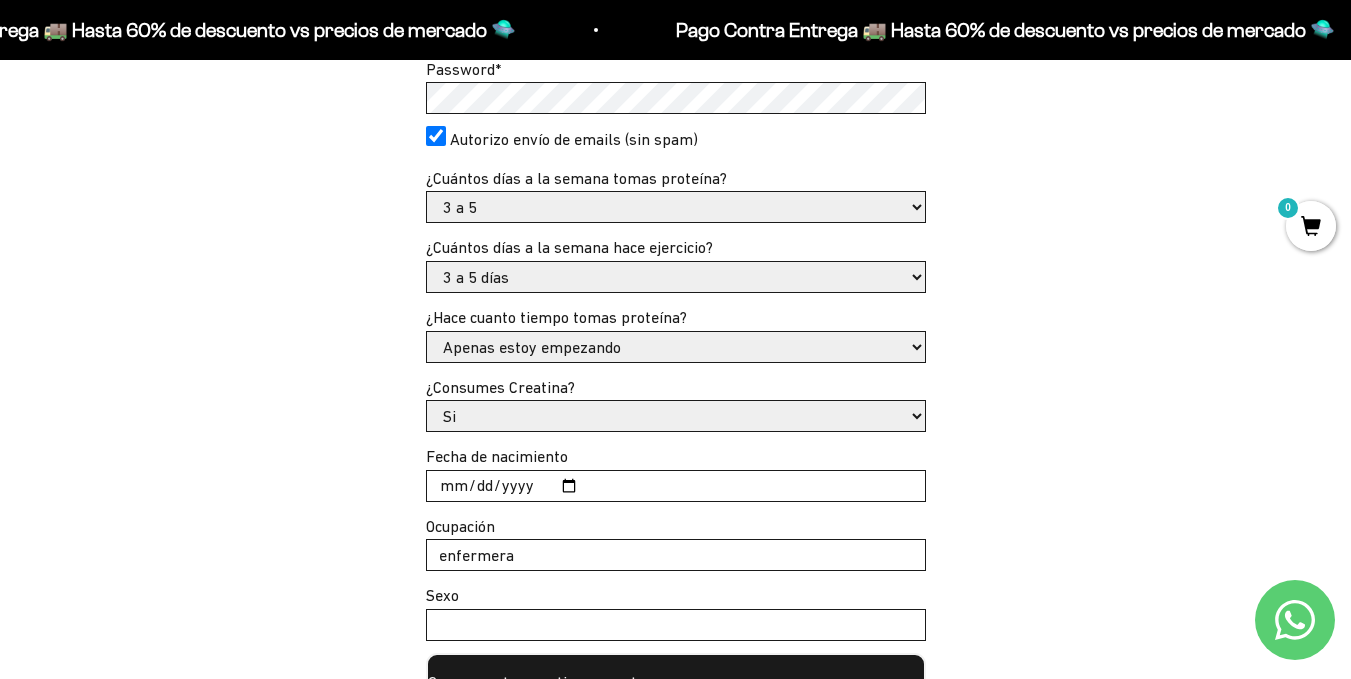 type on "enfermera" 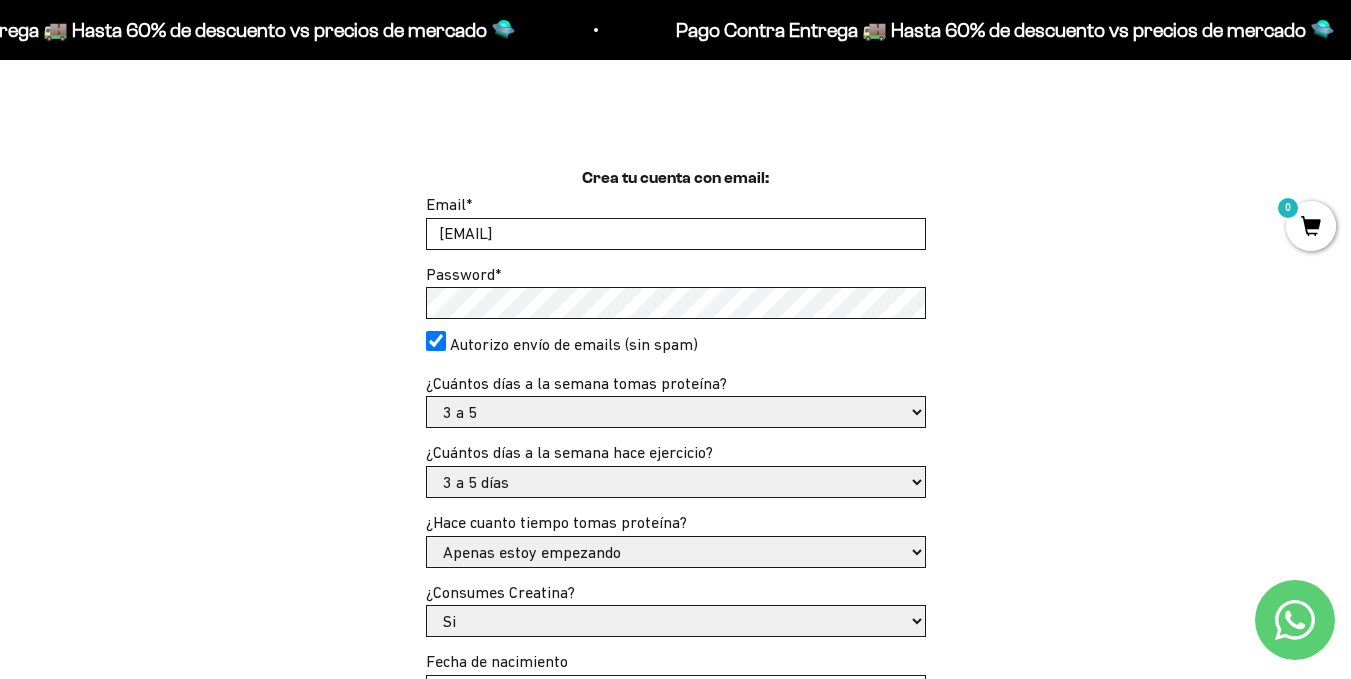 scroll, scrollTop: 1083, scrollLeft: 0, axis: vertical 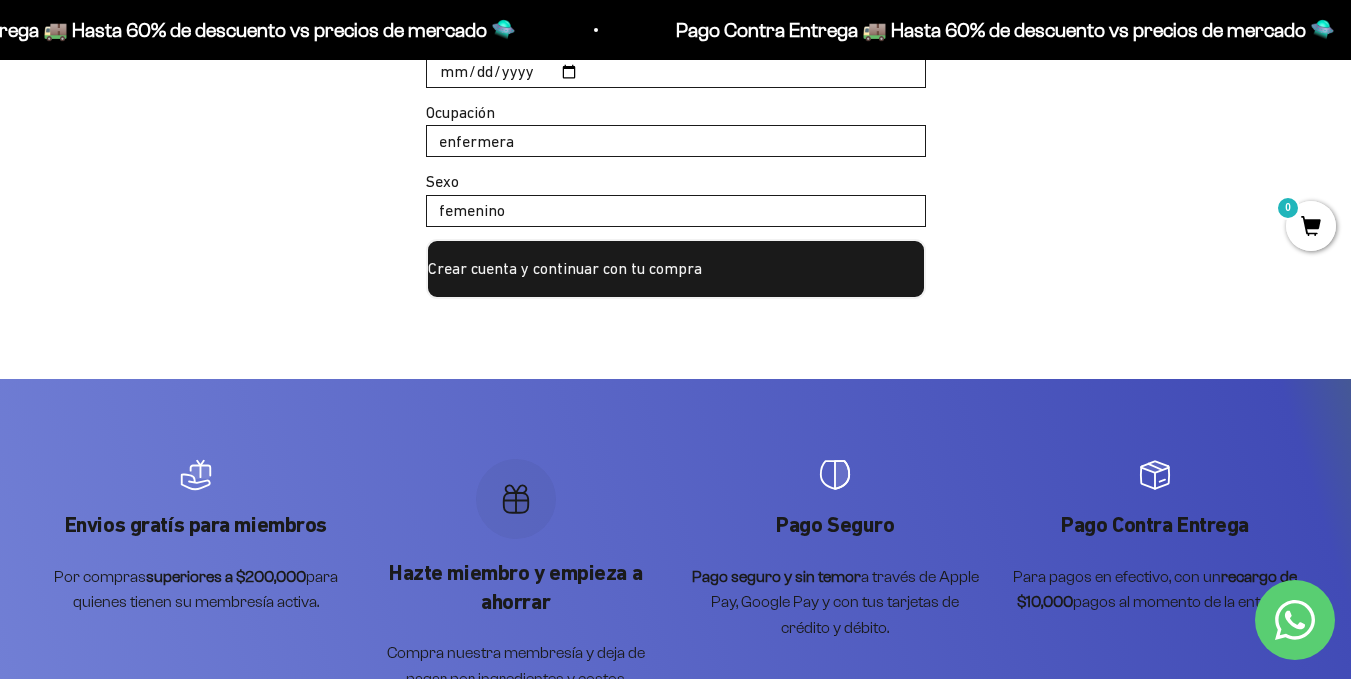 type on "femenino" 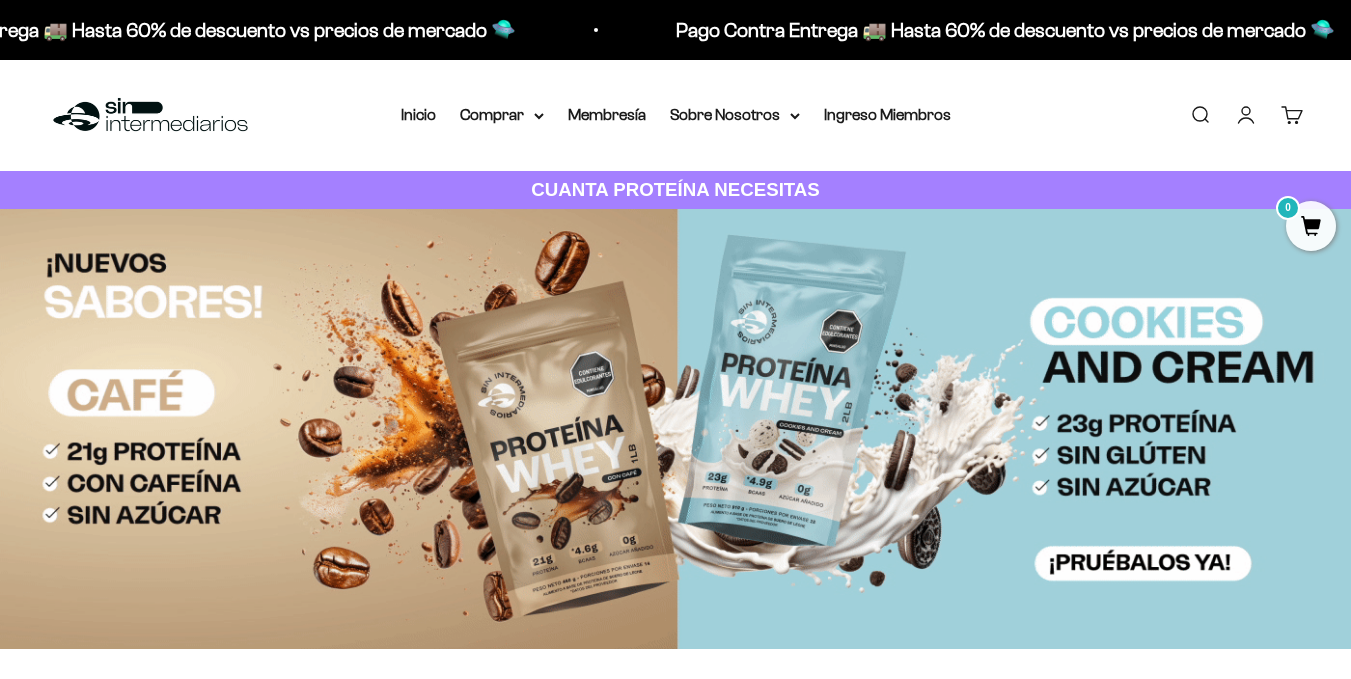 scroll, scrollTop: 0, scrollLeft: 0, axis: both 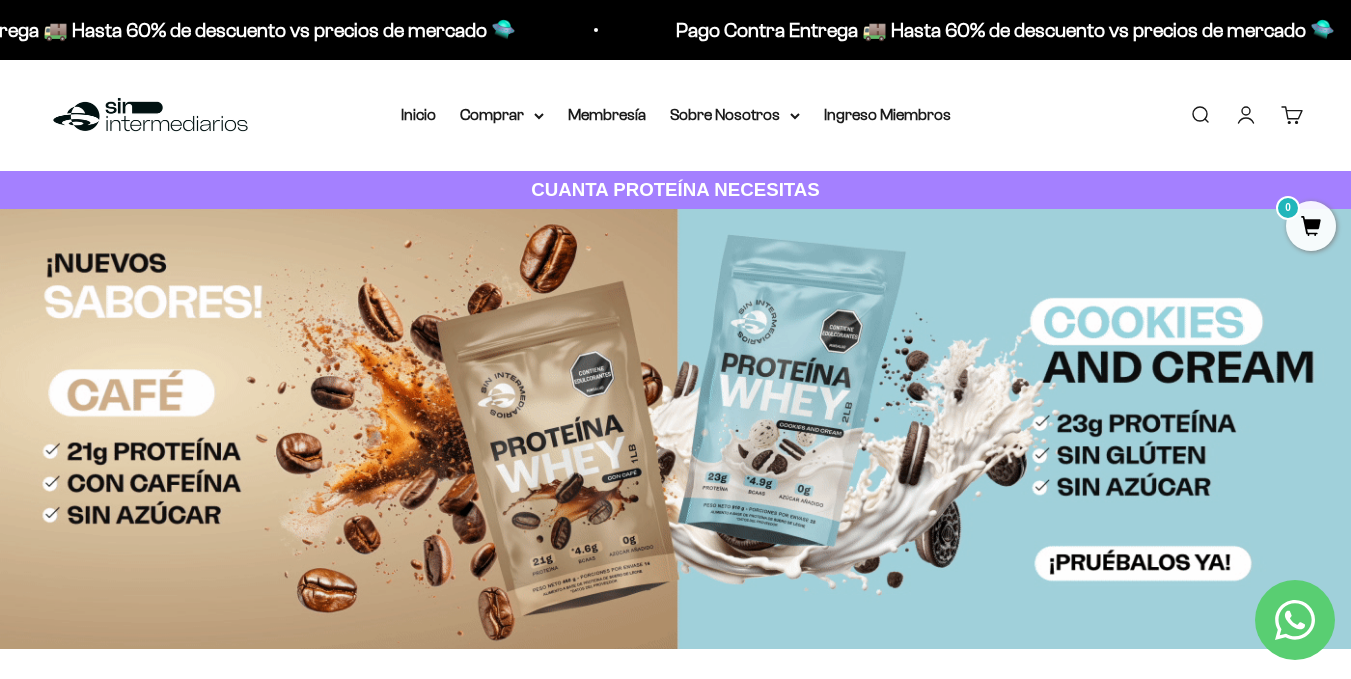 click on "Cuenta" at bounding box center [1246, 115] 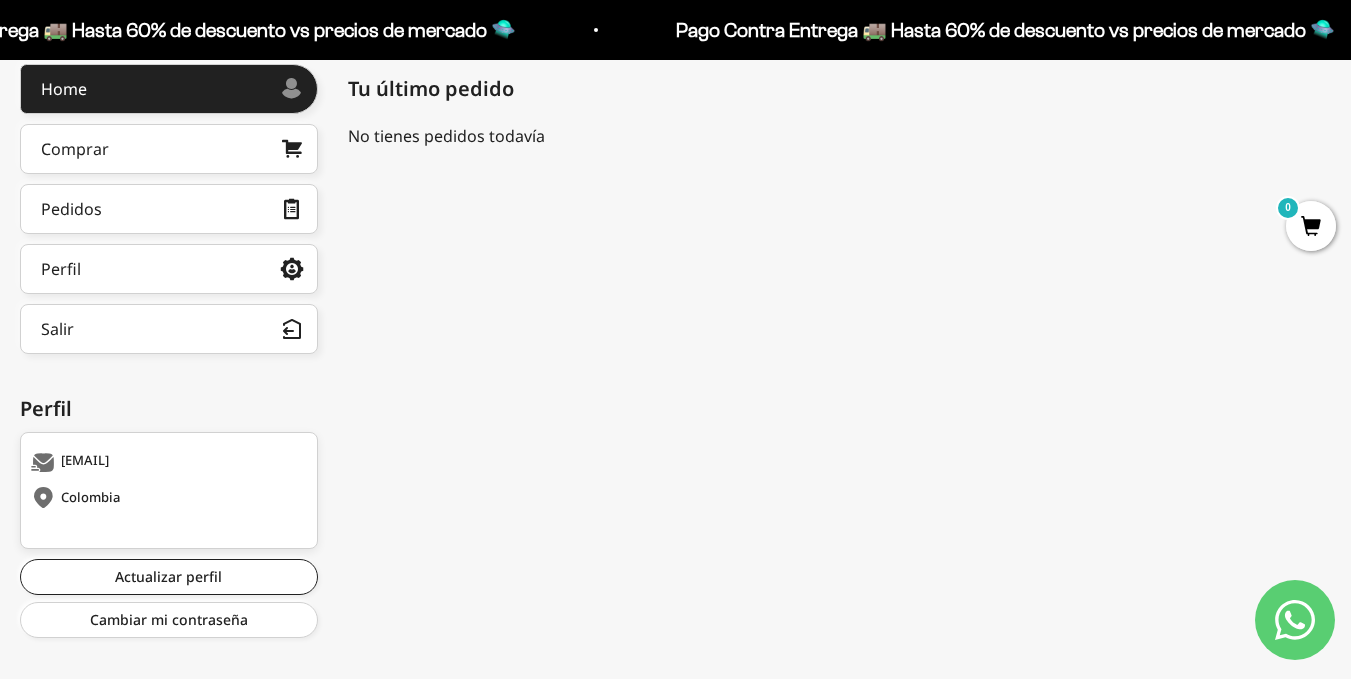 scroll, scrollTop: 0, scrollLeft: 0, axis: both 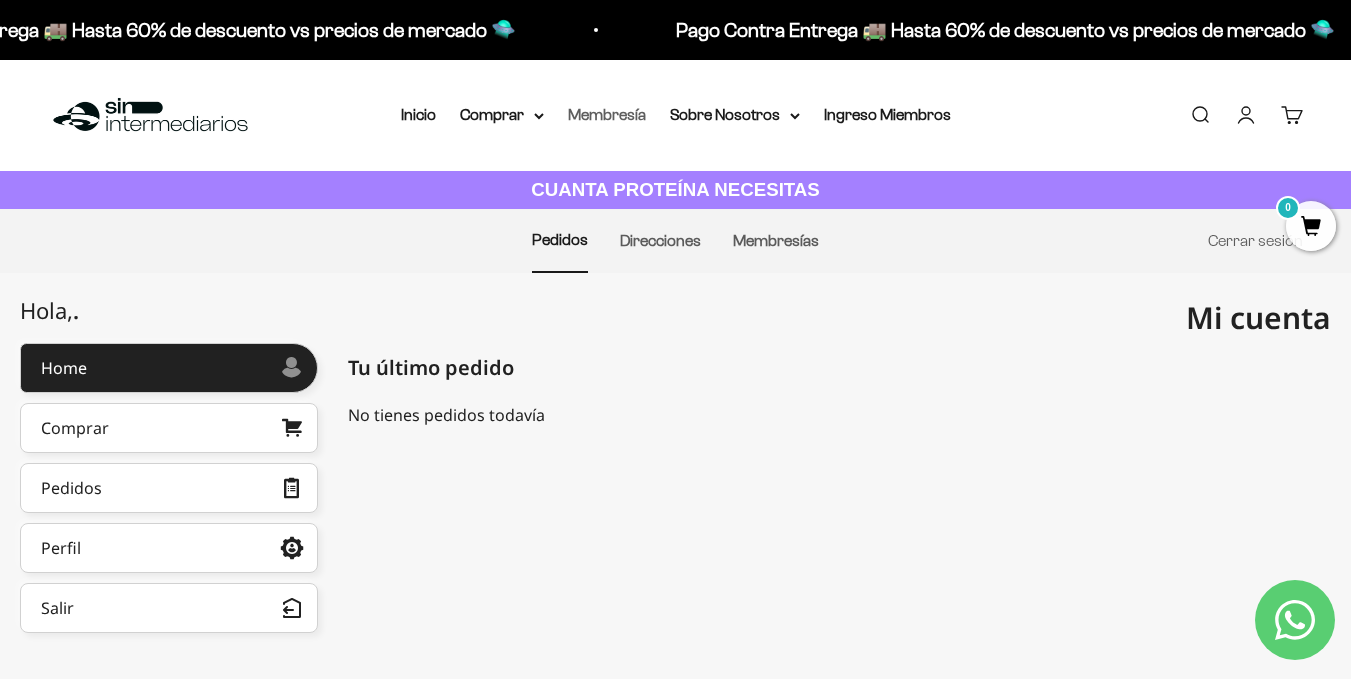 click on "Membresía" at bounding box center (607, 114) 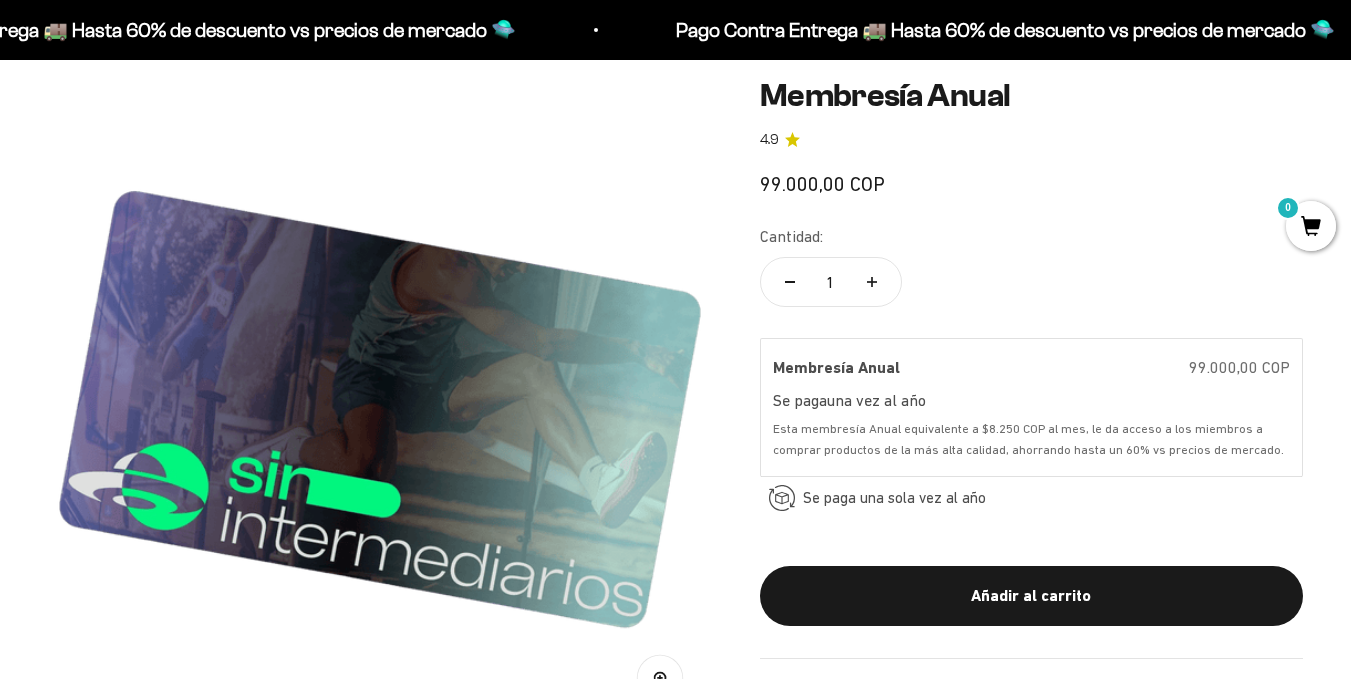 scroll, scrollTop: 438, scrollLeft: 0, axis: vertical 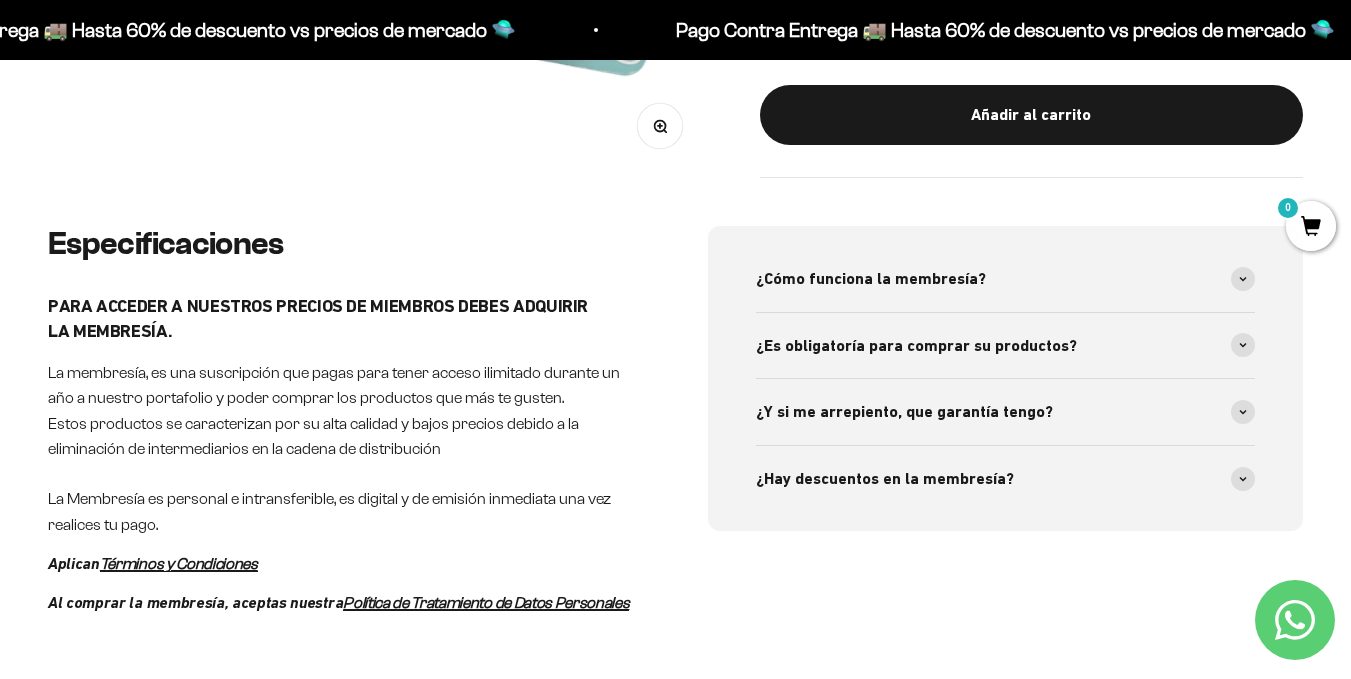 click on "¿Cómo funciona la membresía?" at bounding box center [871, 279] 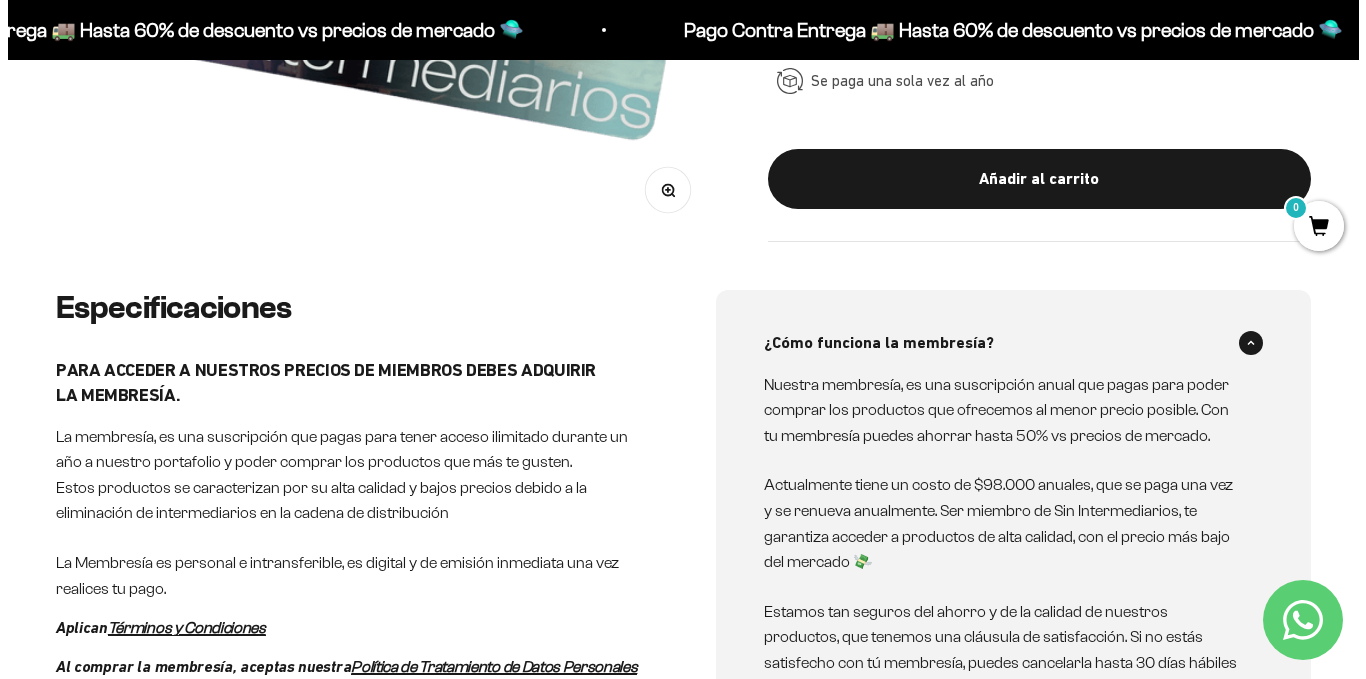 scroll, scrollTop: 472, scrollLeft: 0, axis: vertical 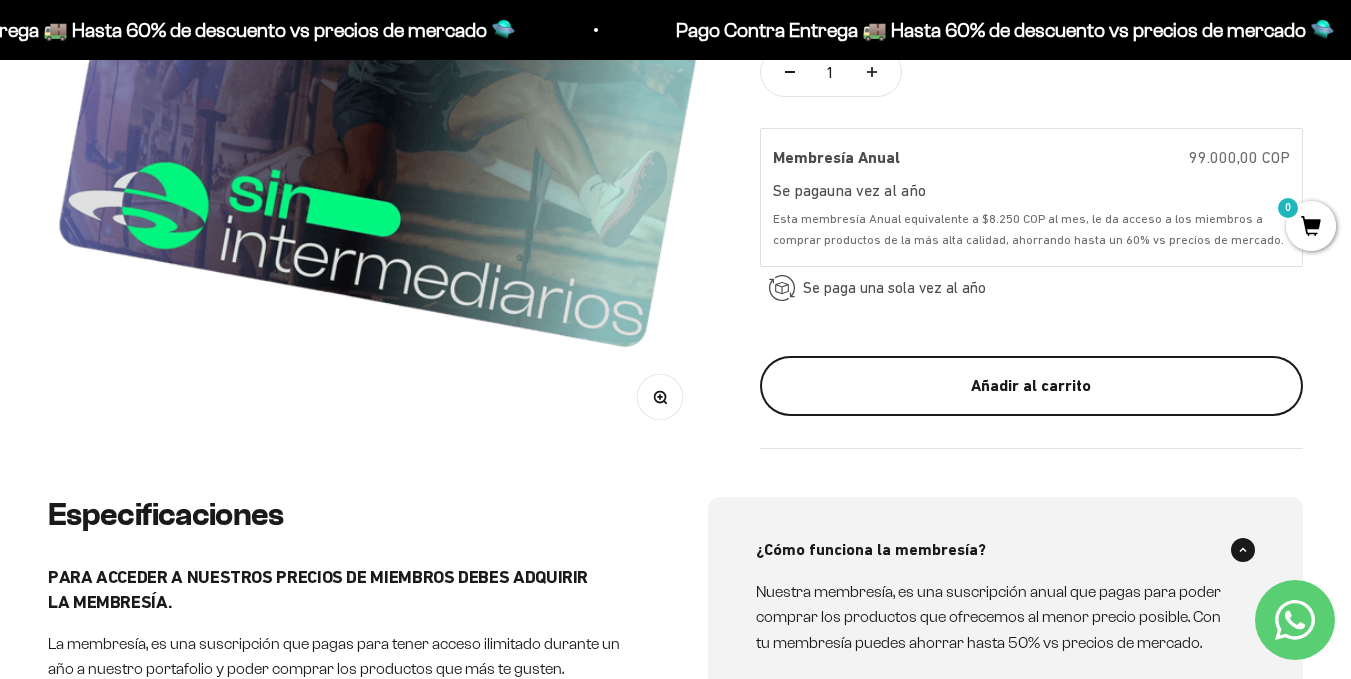 click on "Añadir al carrito" at bounding box center [1031, 386] 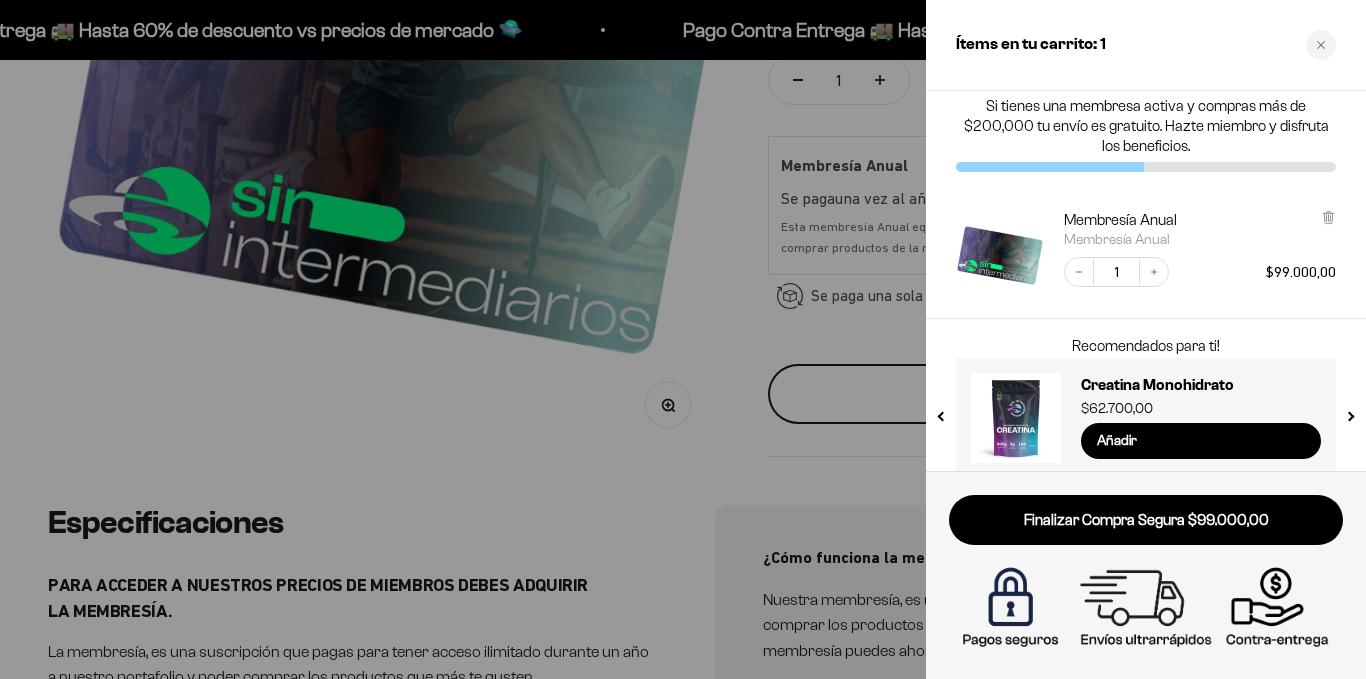 scroll, scrollTop: 35, scrollLeft: 0, axis: vertical 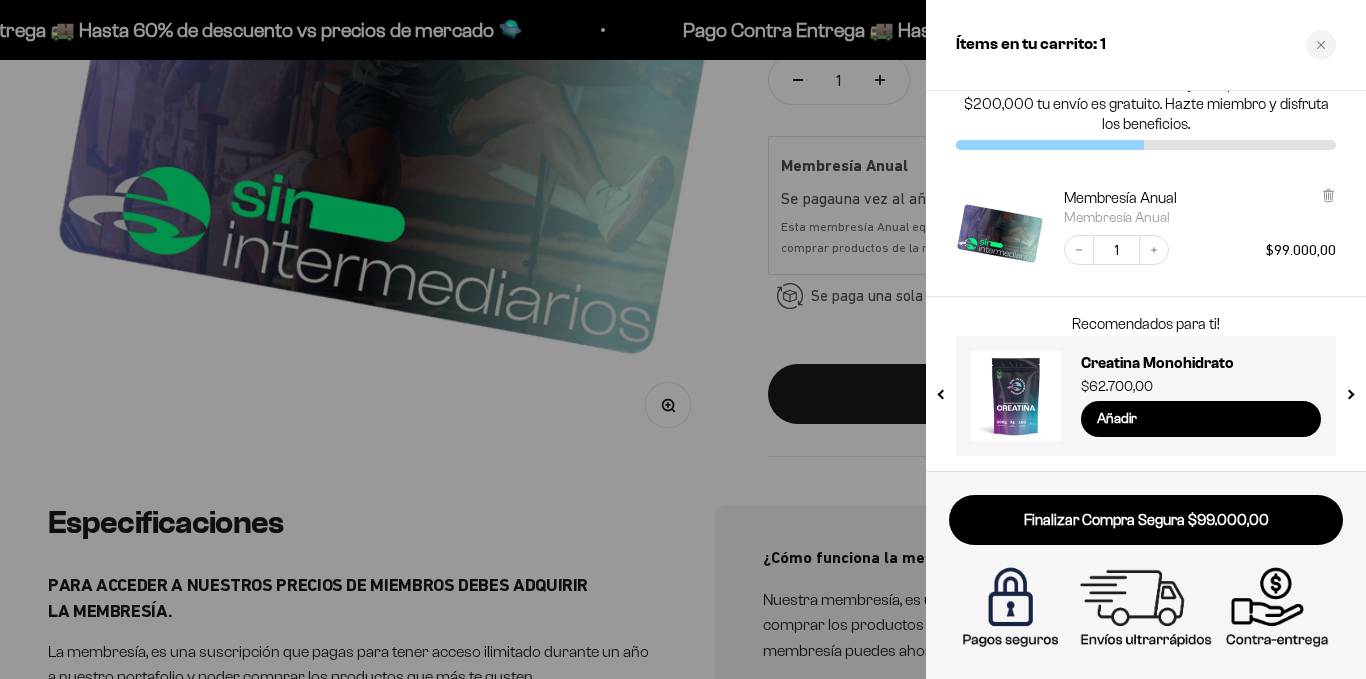 click at bounding box center (683, 339) 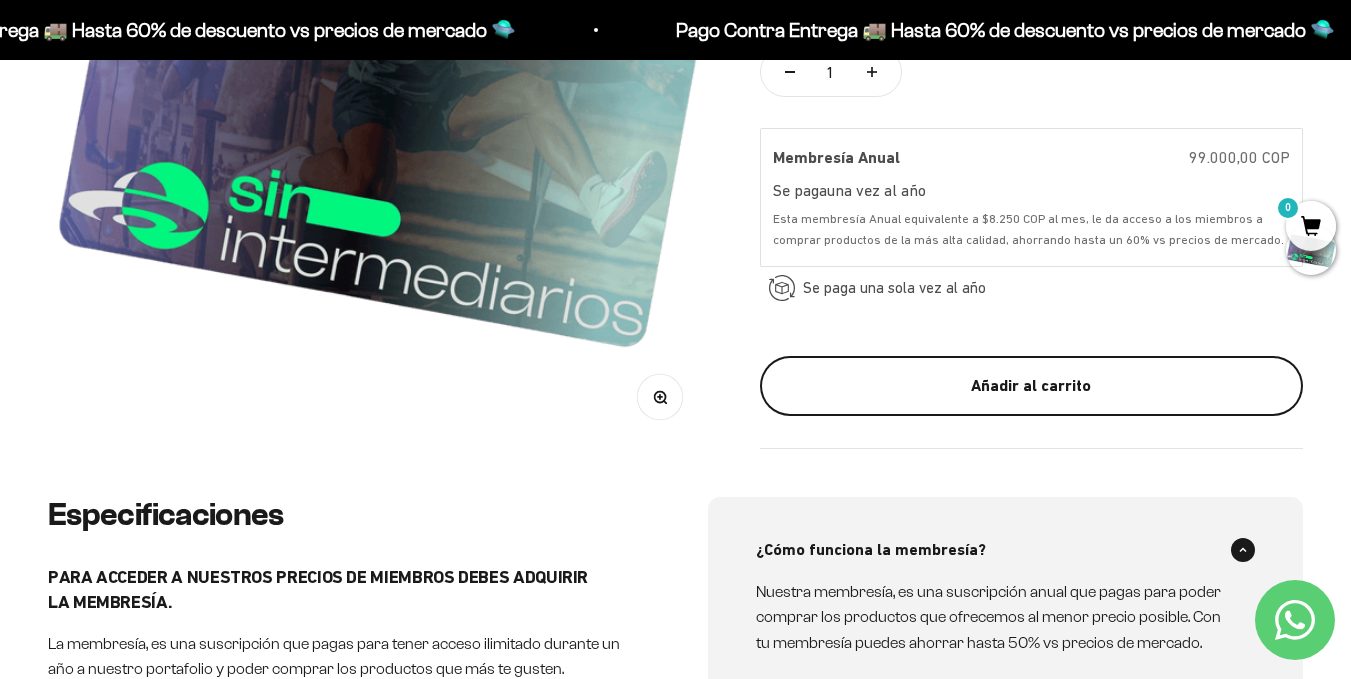 click on "Añadir al carrito" at bounding box center (1031, 386) 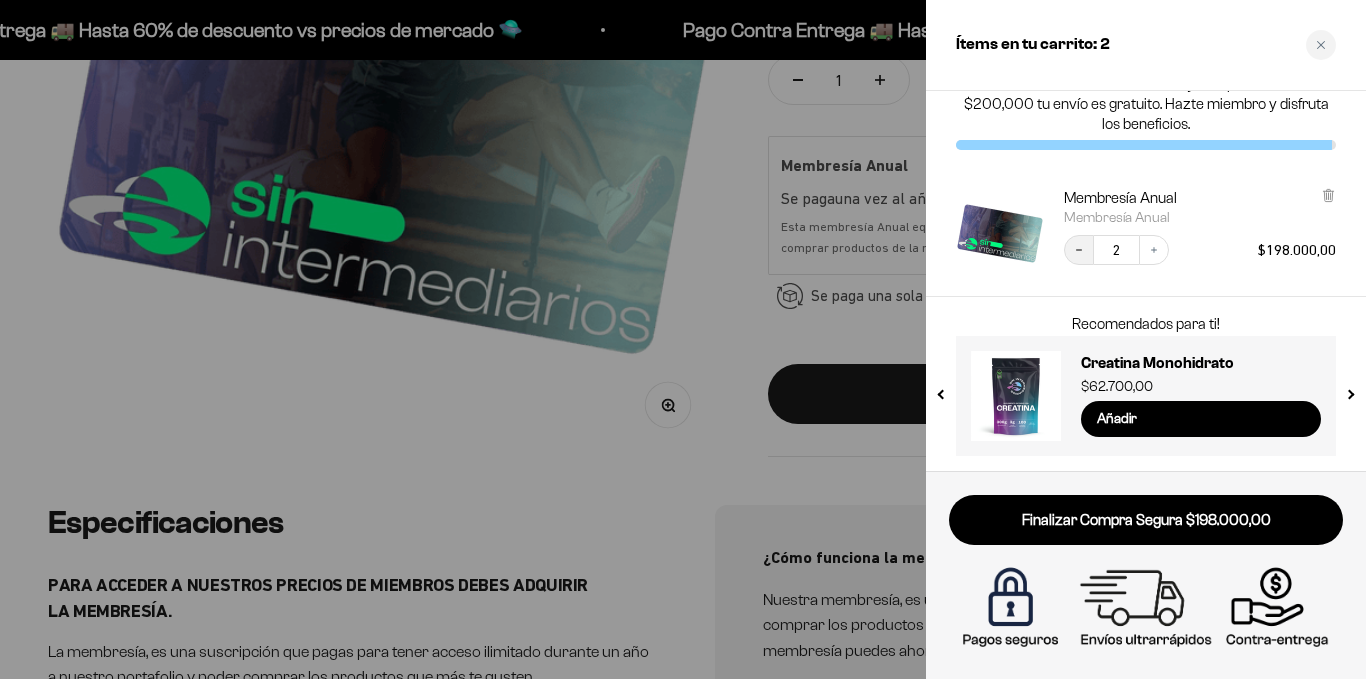 click 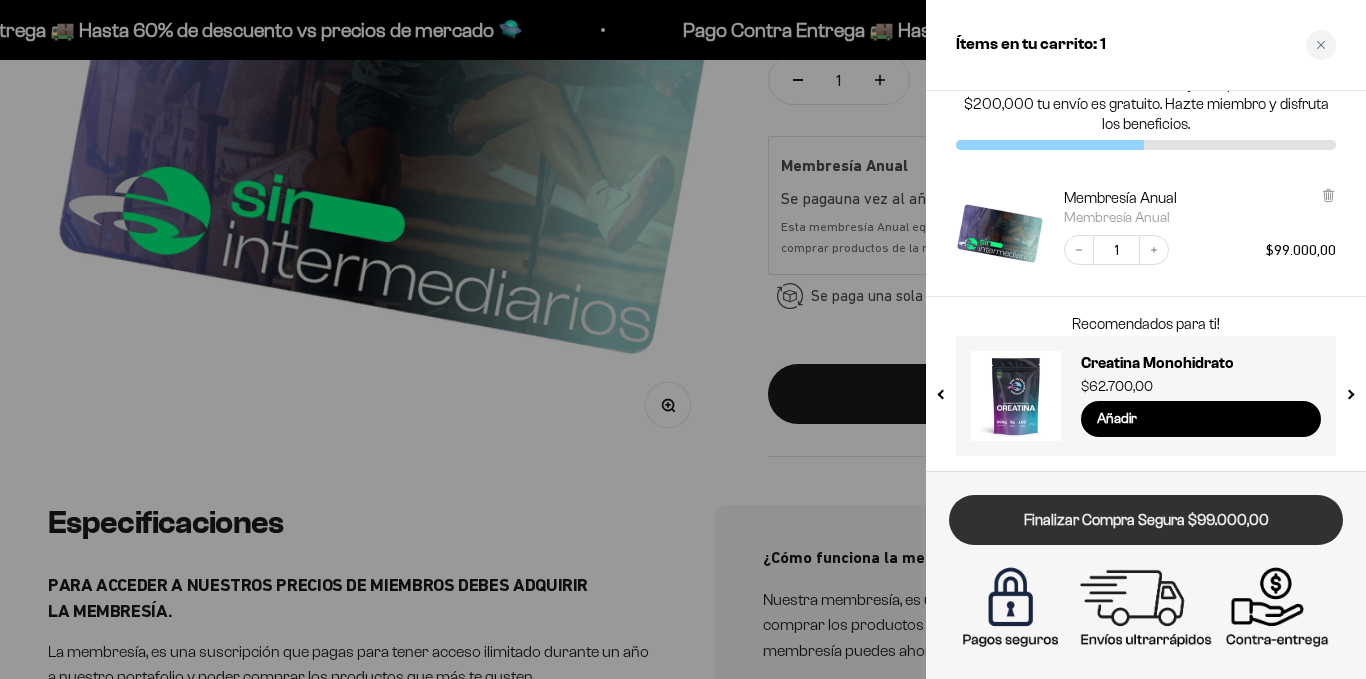 click on "Finalizar Compra Segura $99.000,00" at bounding box center [1146, 520] 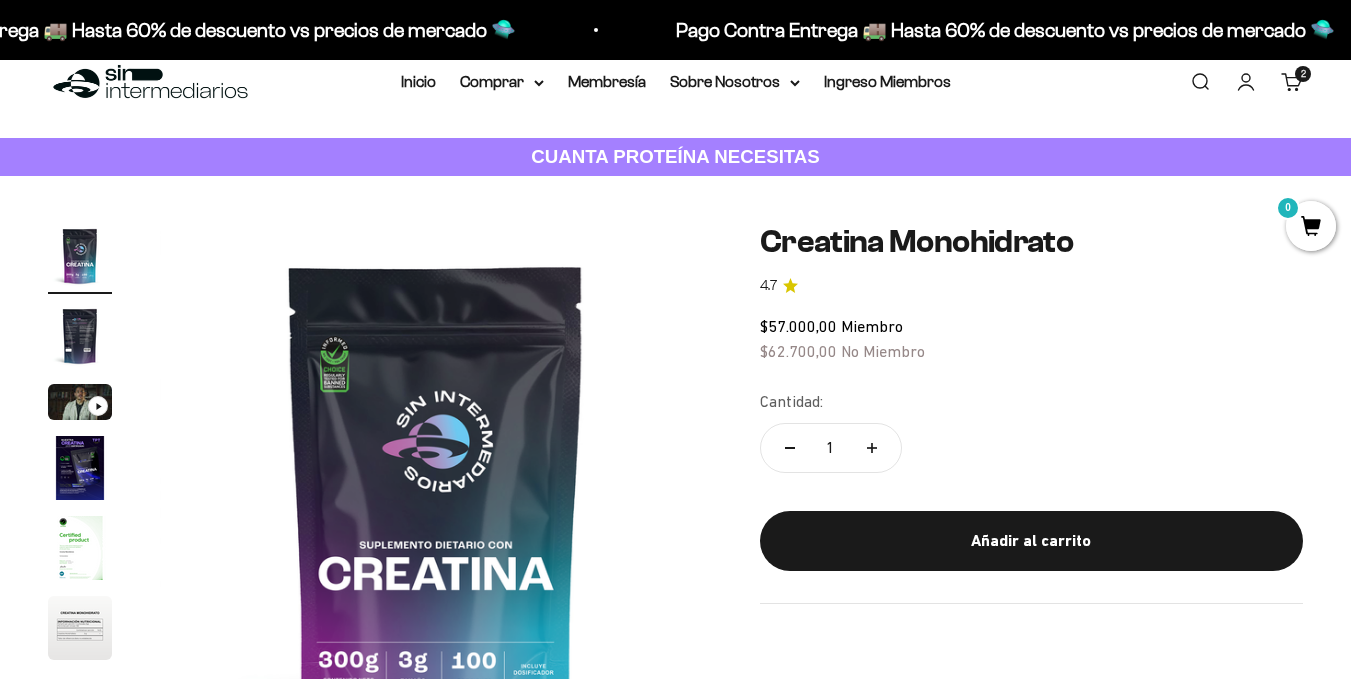 scroll, scrollTop: 33, scrollLeft: 0, axis: vertical 